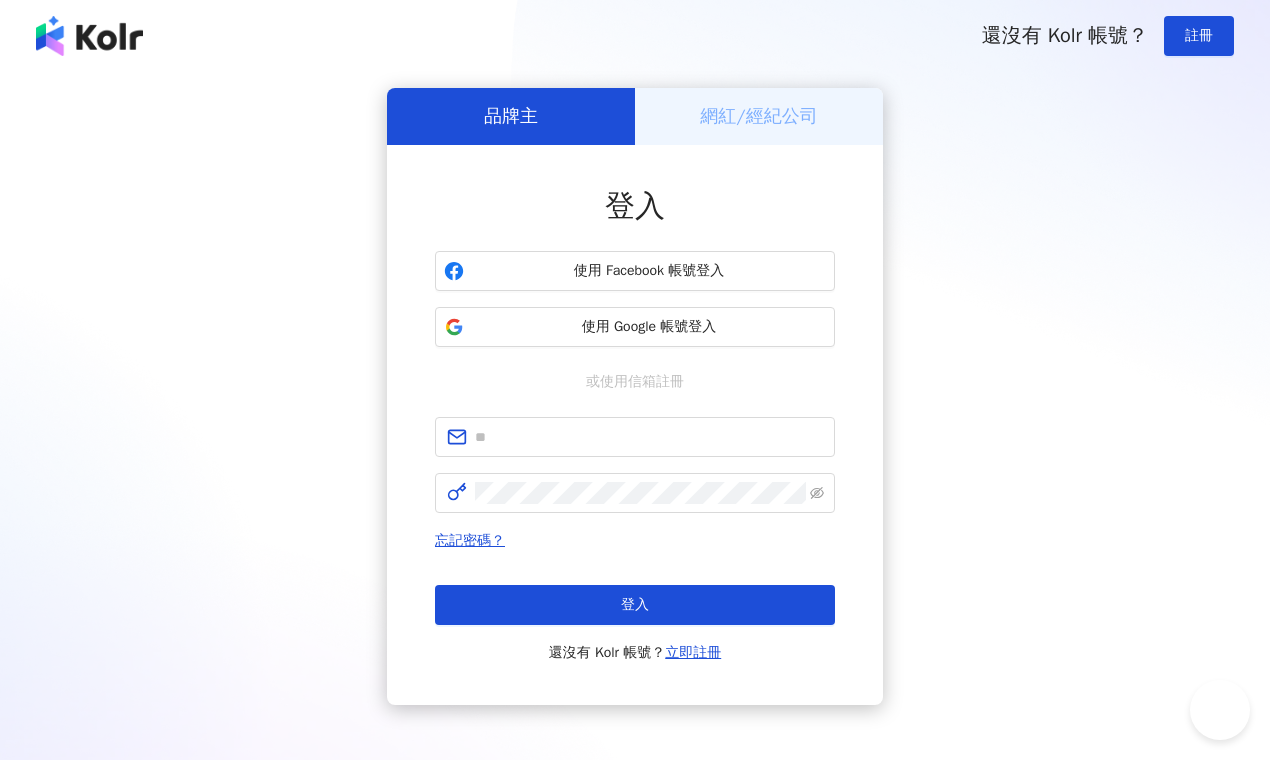 scroll, scrollTop: 0, scrollLeft: 0, axis: both 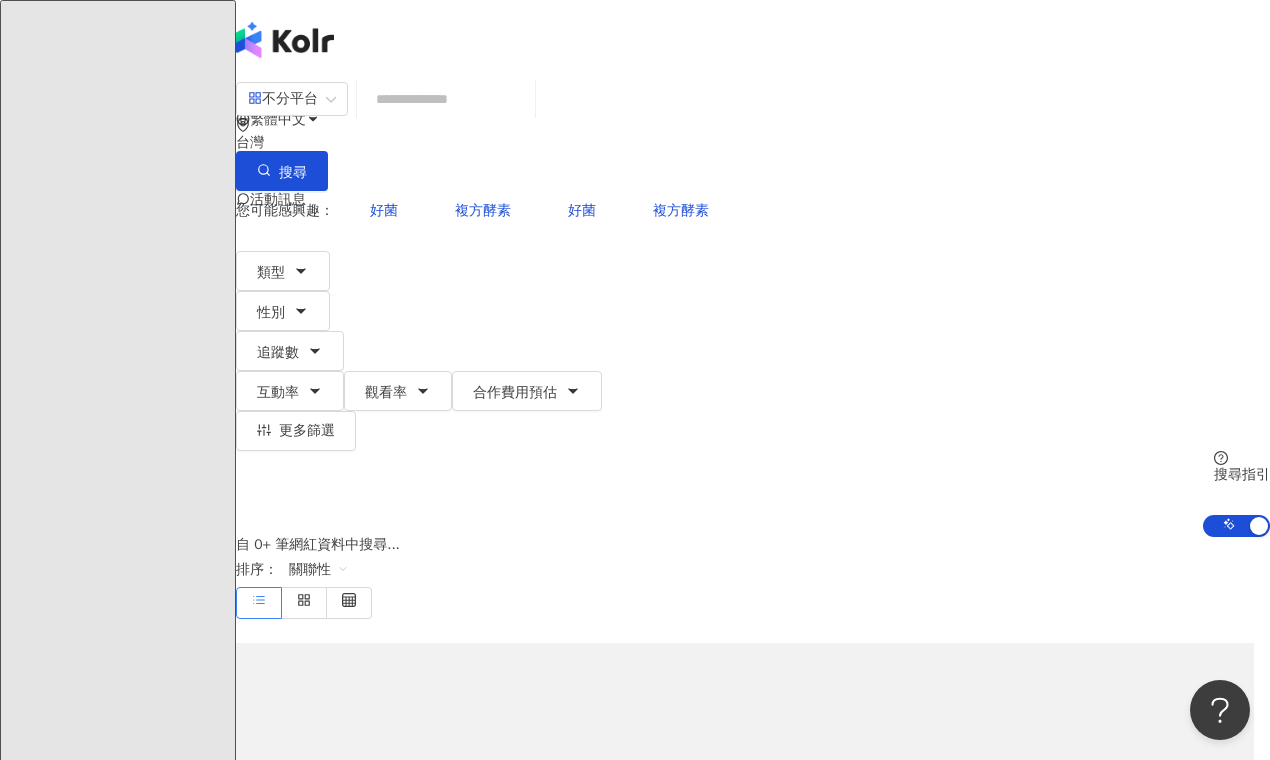 click at bounding box center (446, 99) 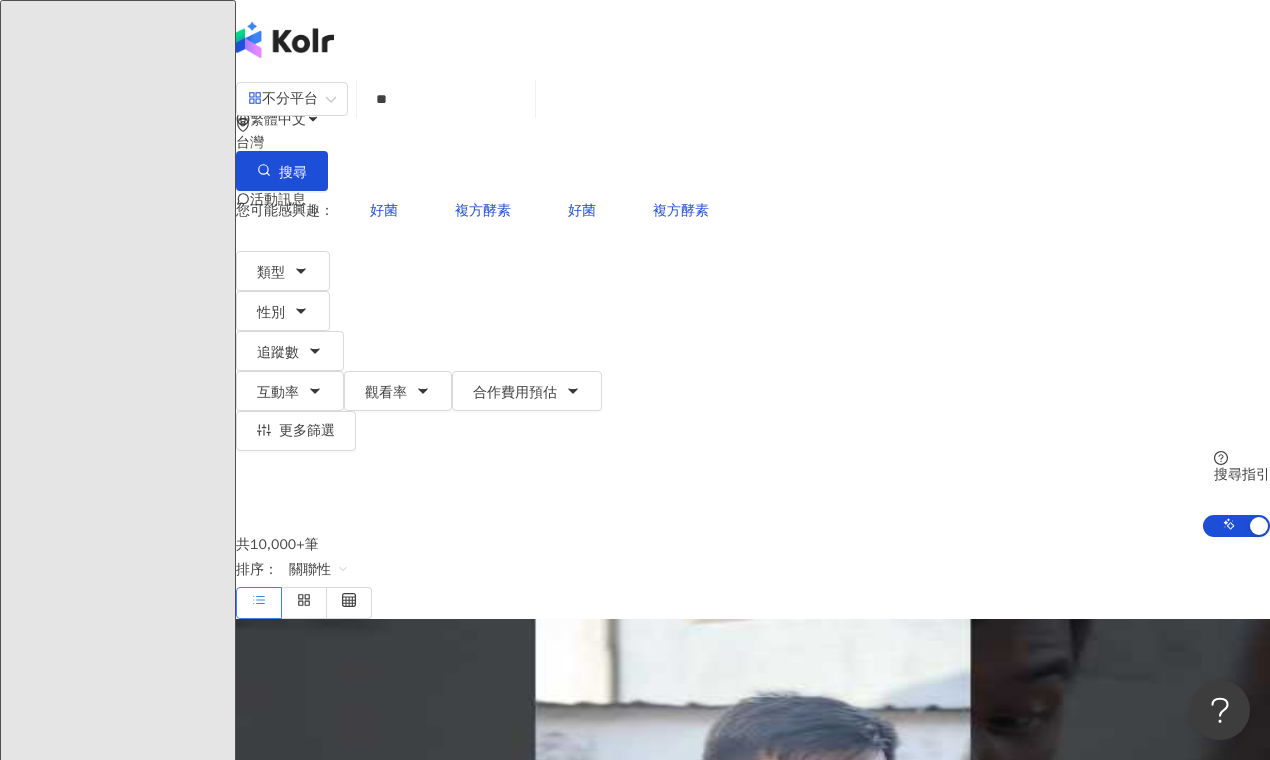 type on "*" 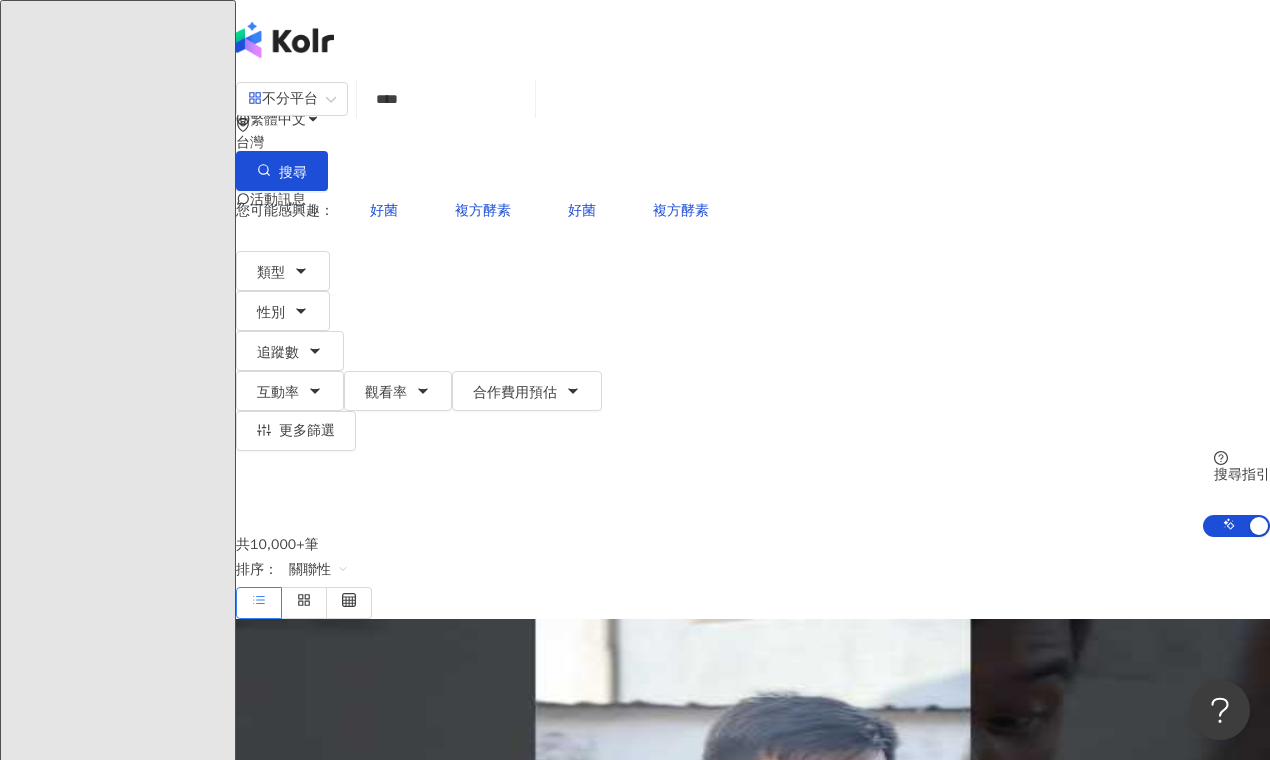 type on "***" 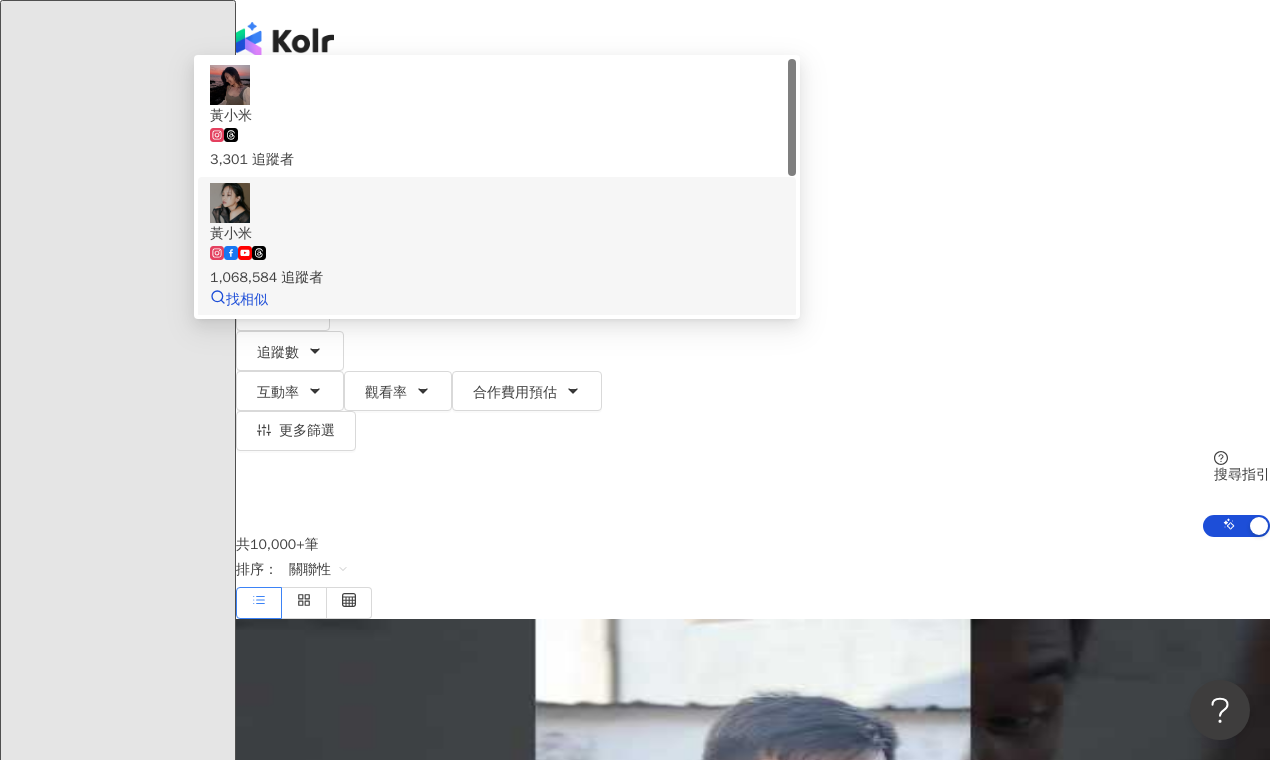 click on "黃小米" at bounding box center [497, 234] 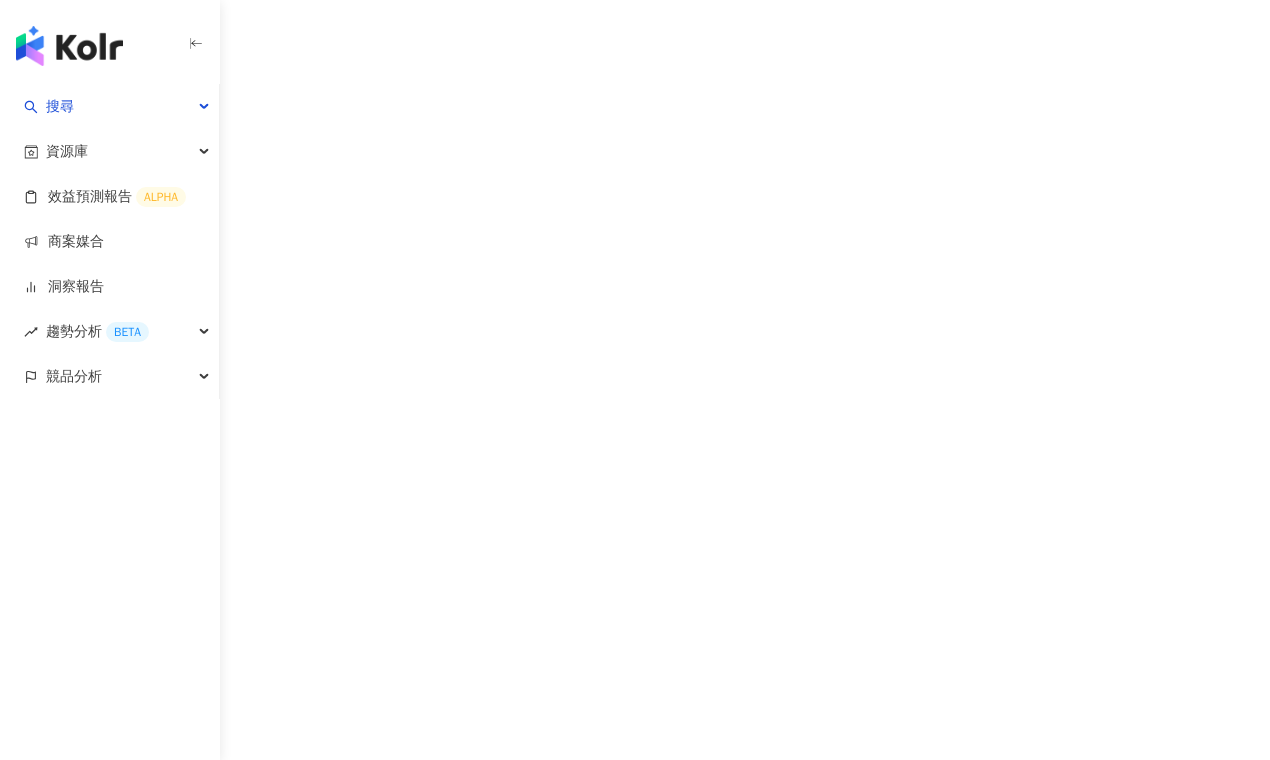scroll, scrollTop: 0, scrollLeft: 0, axis: both 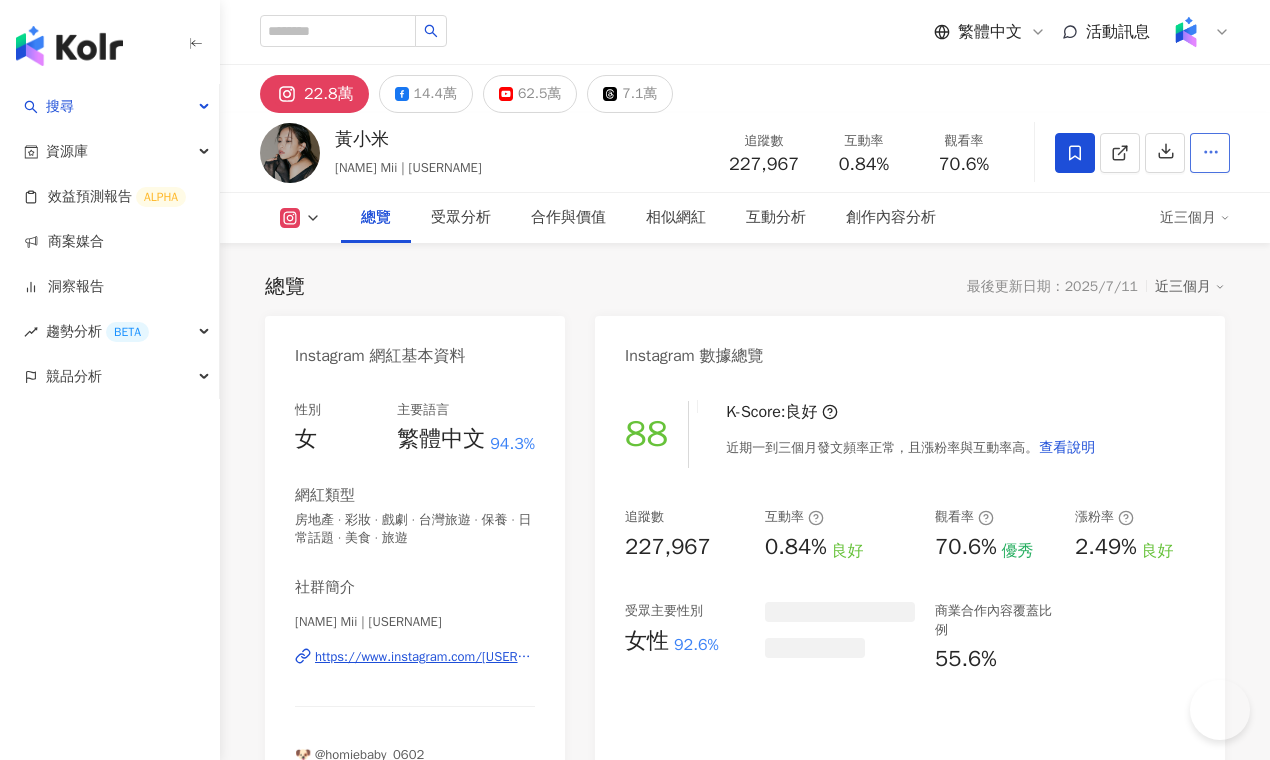click at bounding box center [1210, 153] 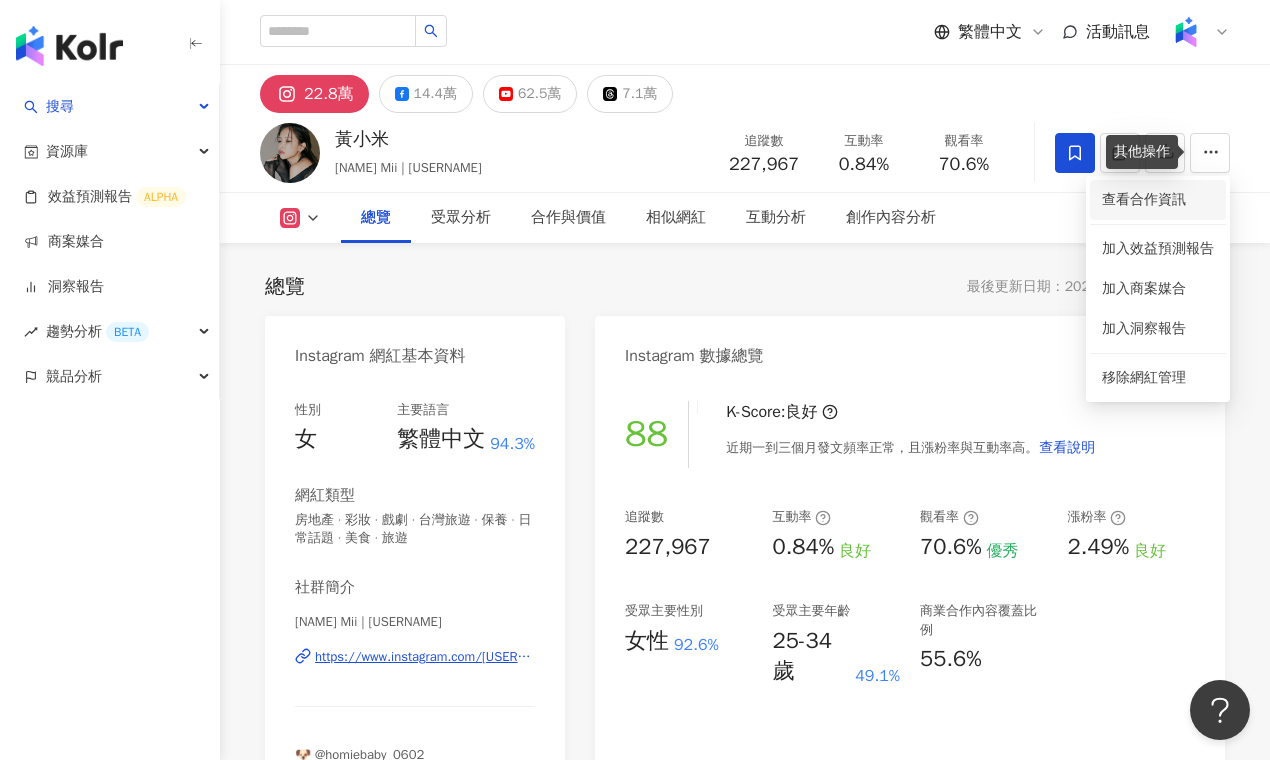 scroll, scrollTop: 0, scrollLeft: 0, axis: both 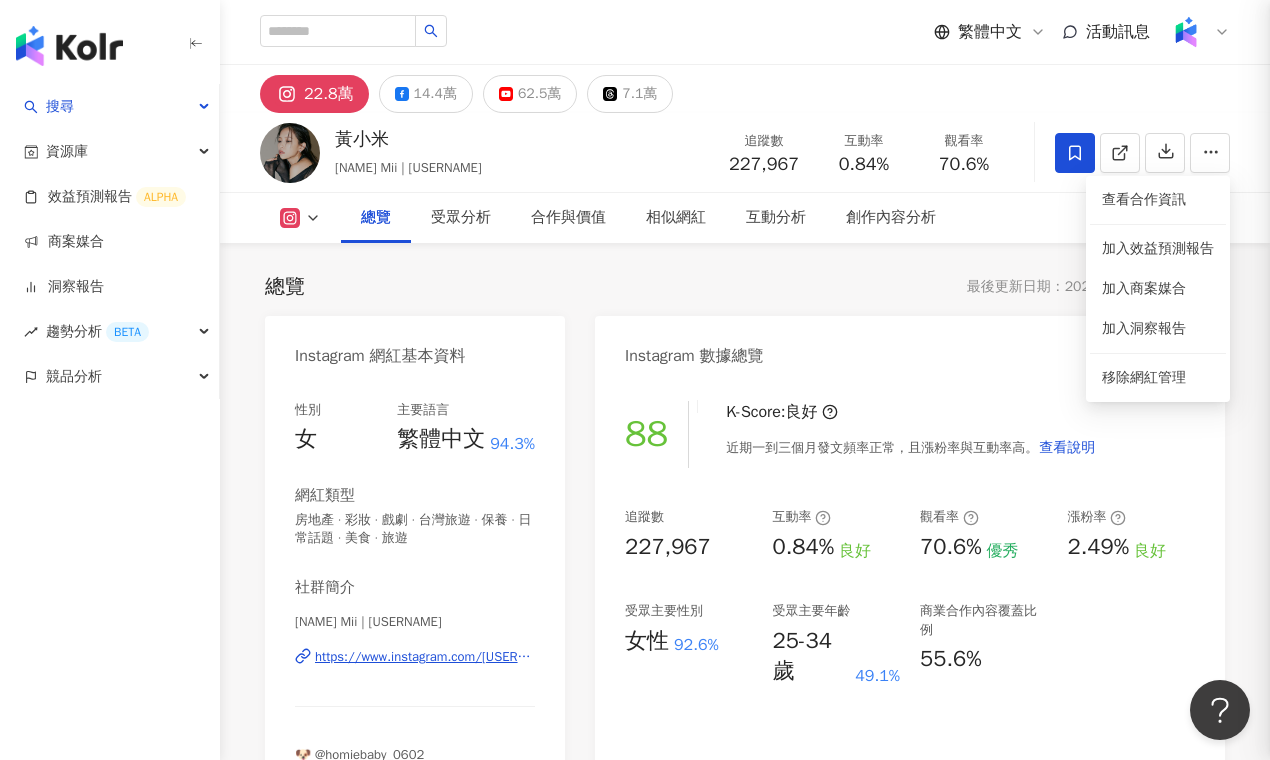 click on "返回 觀看完整分析 黃小米 網紅類型：房地產 · 彩妝 · 戲劇 · 台灣旅遊 · 保養 · 日常話題 · 美食 · 旅遊 總覽 聯絡資訊 合作評價 詢價紀錄 備註 足跡 自訂 22.8萬 14.4萬 62.5萬 7.1萬 黃小米 Mii | lovemiihuang https://www.instagram.com/lovemiihuang/ 88 K-Score :   良好 近期一到三個月發文頻率正常，且漲粉率與互動率高。 查看說明 追蹤數   227,967 互動率   0.84% 良好 觀看率   70.6% 優秀 漲粉率   2.49% 良好 受眾主要性別   女性 92.6% 受眾主要年齡   25-34 歲 49.1% 商業合作內容覆蓋比例   55.6% 合作價值預估 幣值：TWD 圖文合作費用預估   $80,000 - $160,000 影音合作費用預估   $85,000 - $210,000 最新貼文" at bounding box center [635, 380] 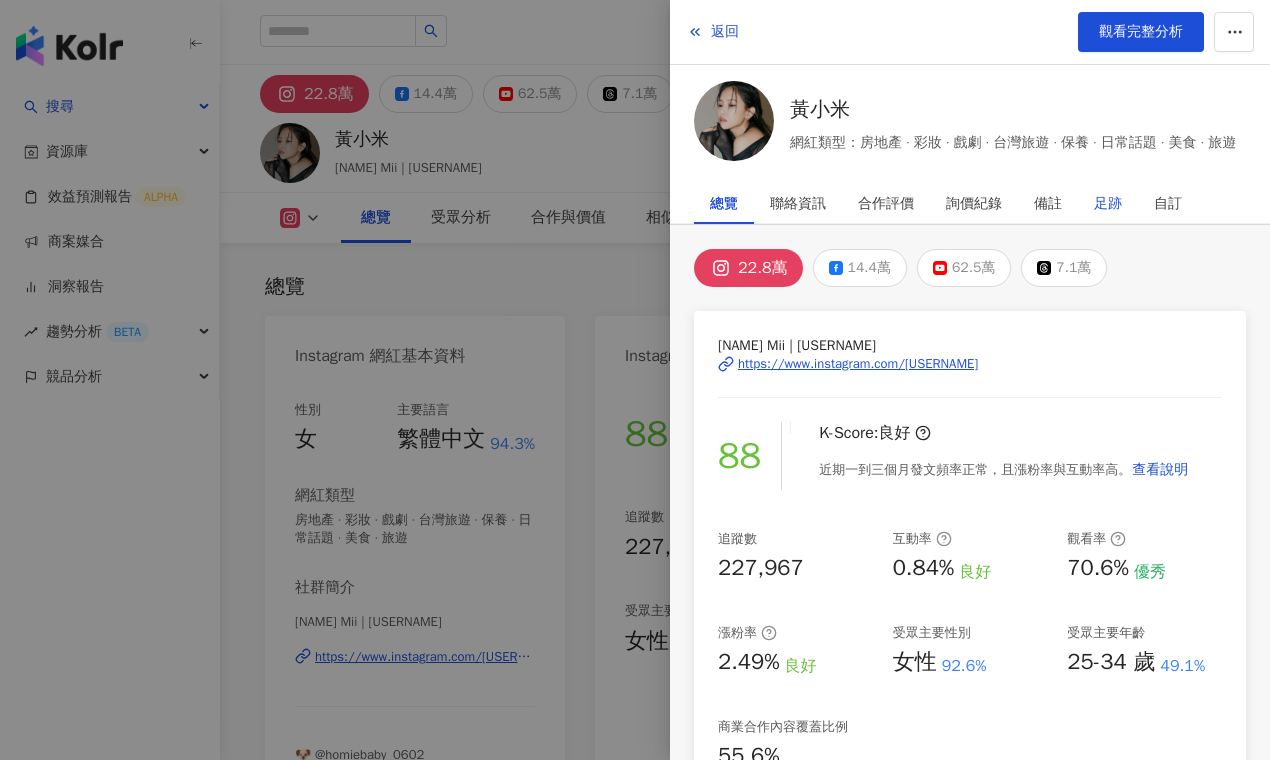 click on "足跡" at bounding box center (1108, 204) 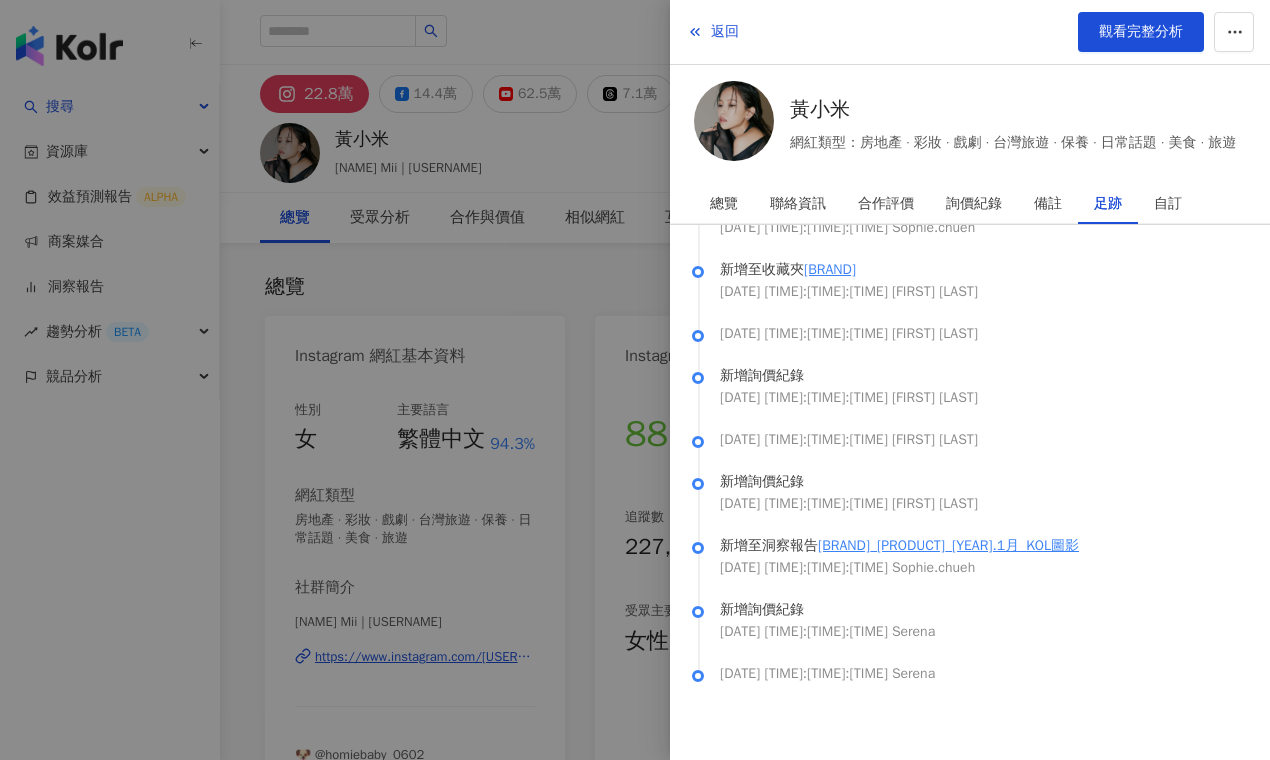 scroll, scrollTop: 827, scrollLeft: 0, axis: vertical 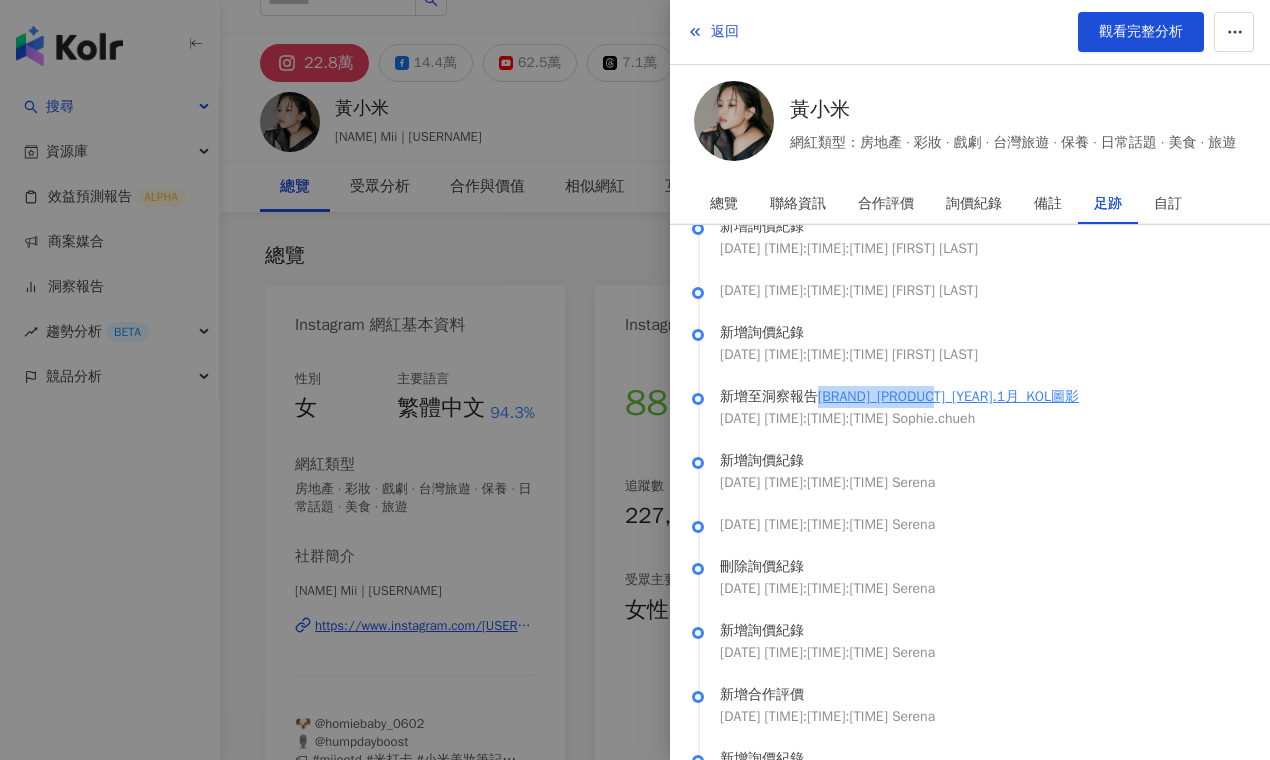 drag, startPoint x: 819, startPoint y: 421, endPoint x: 990, endPoint y: 421, distance: 171 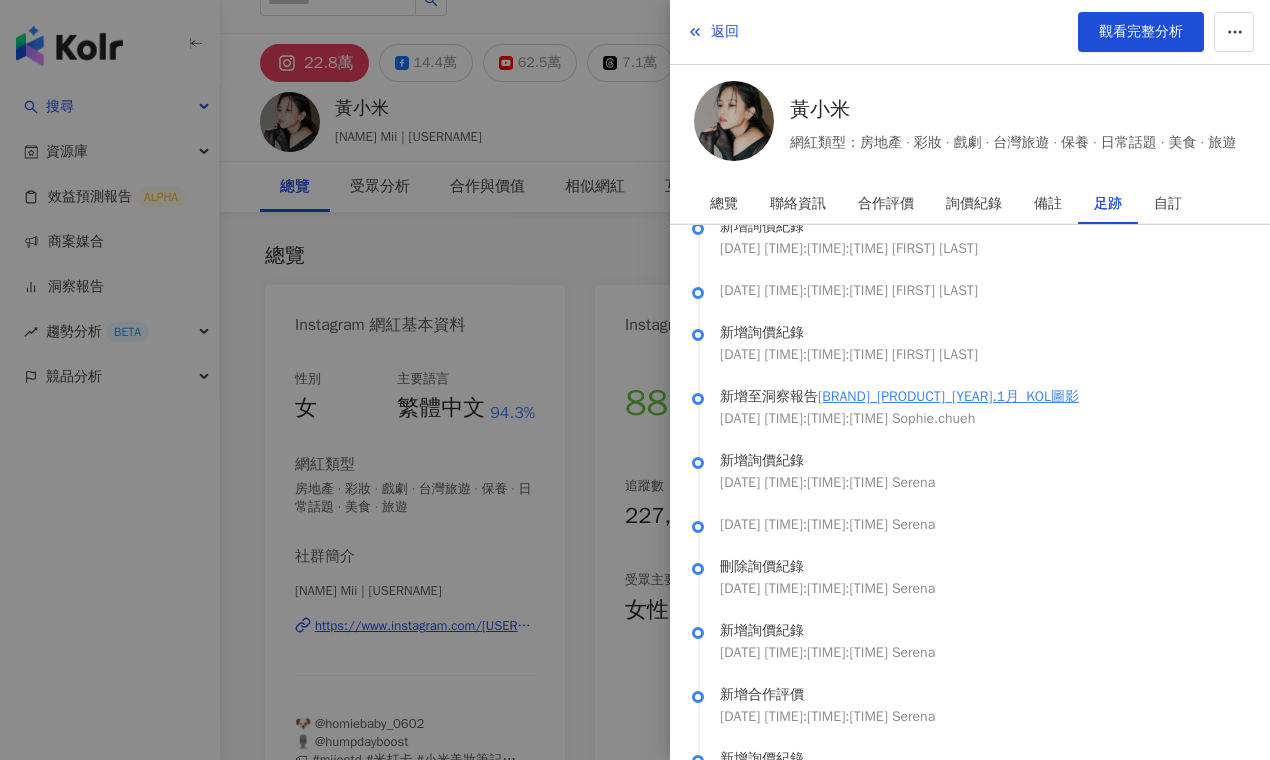 click at bounding box center (635, 380) 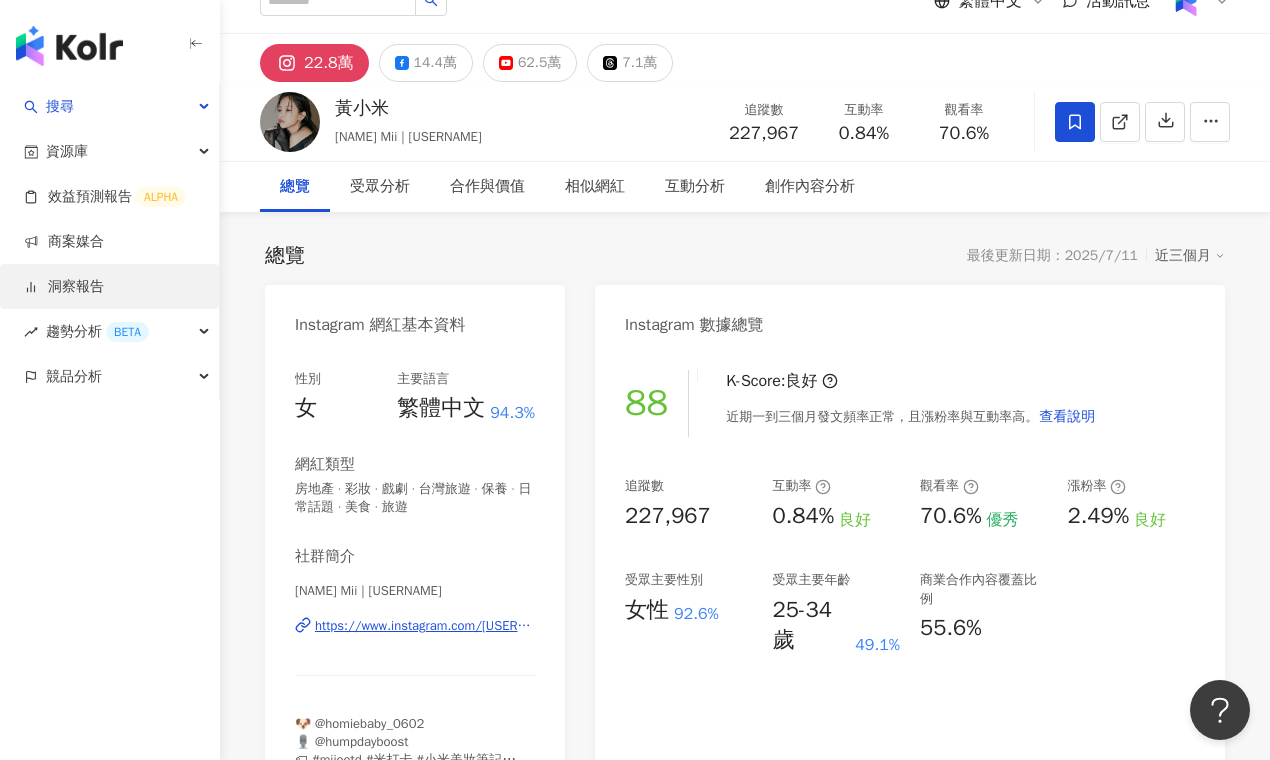 click on "洞察報告" at bounding box center (64, 287) 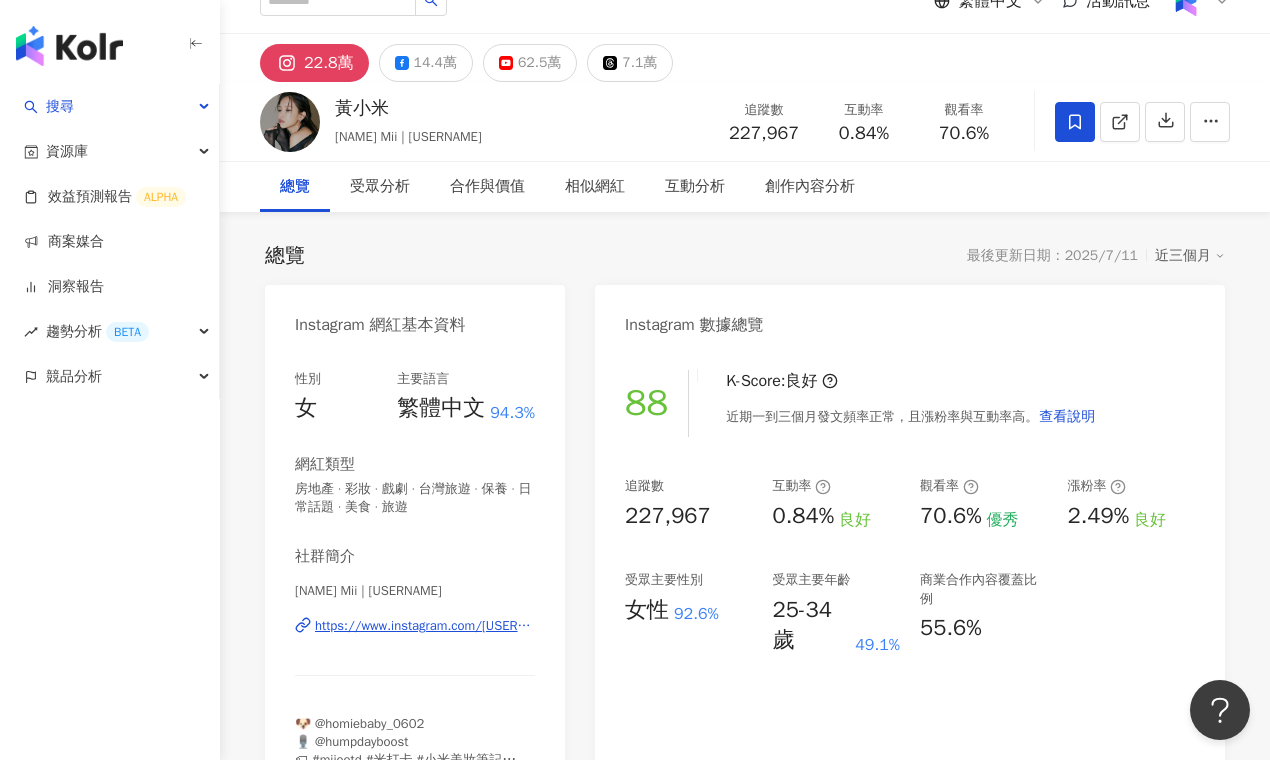 scroll, scrollTop: 0, scrollLeft: 0, axis: both 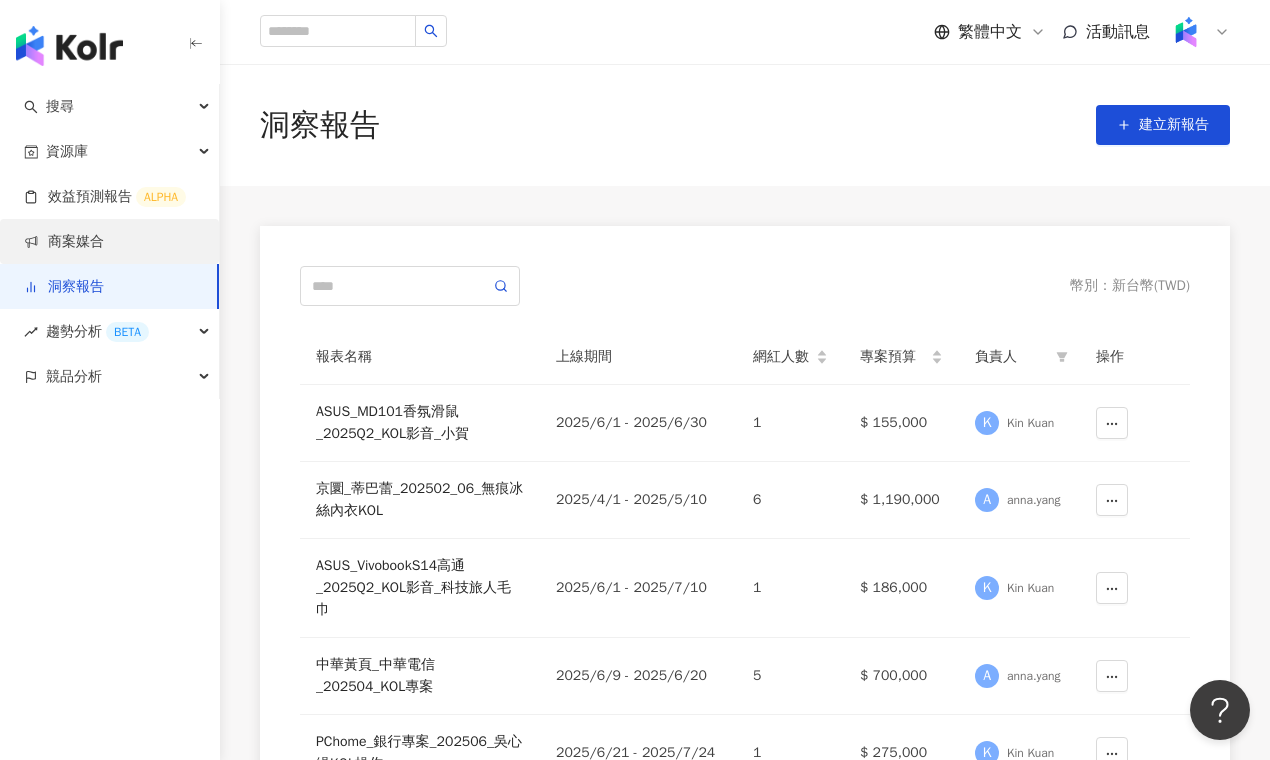 click on "商案媒合" at bounding box center [64, 242] 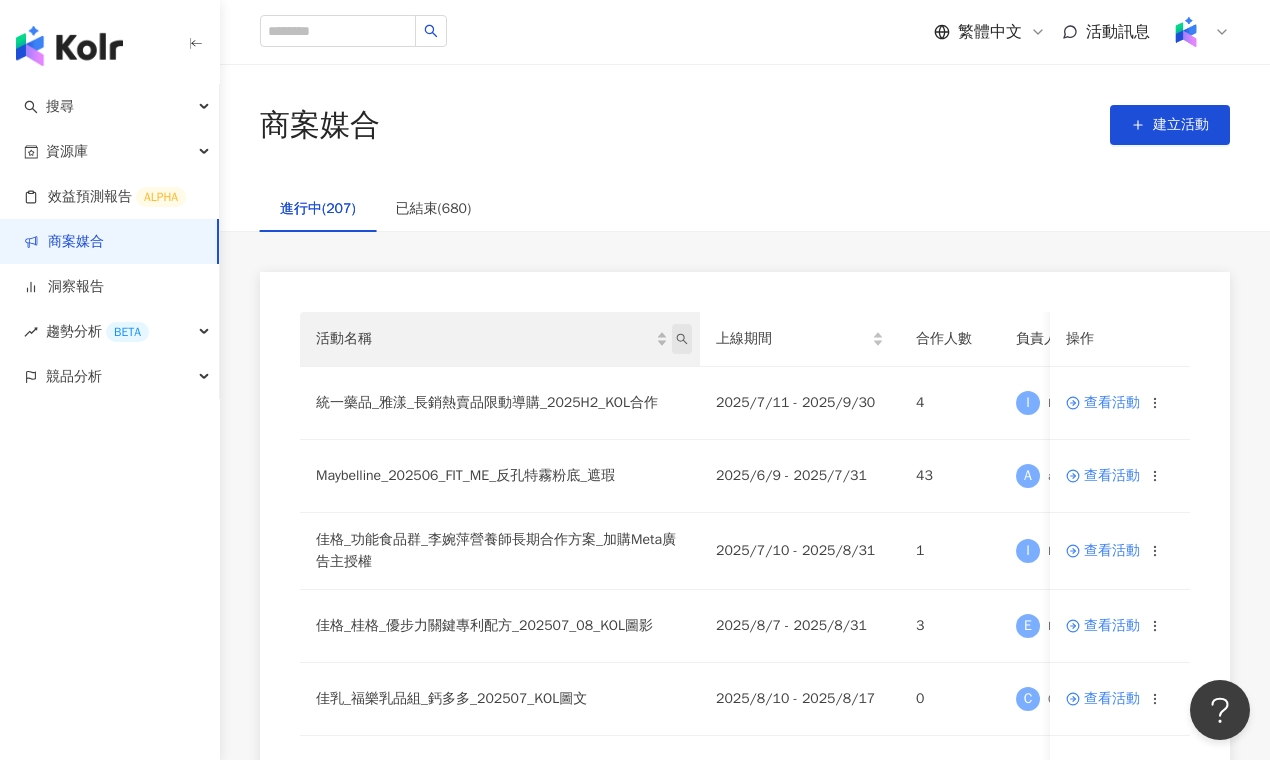 click 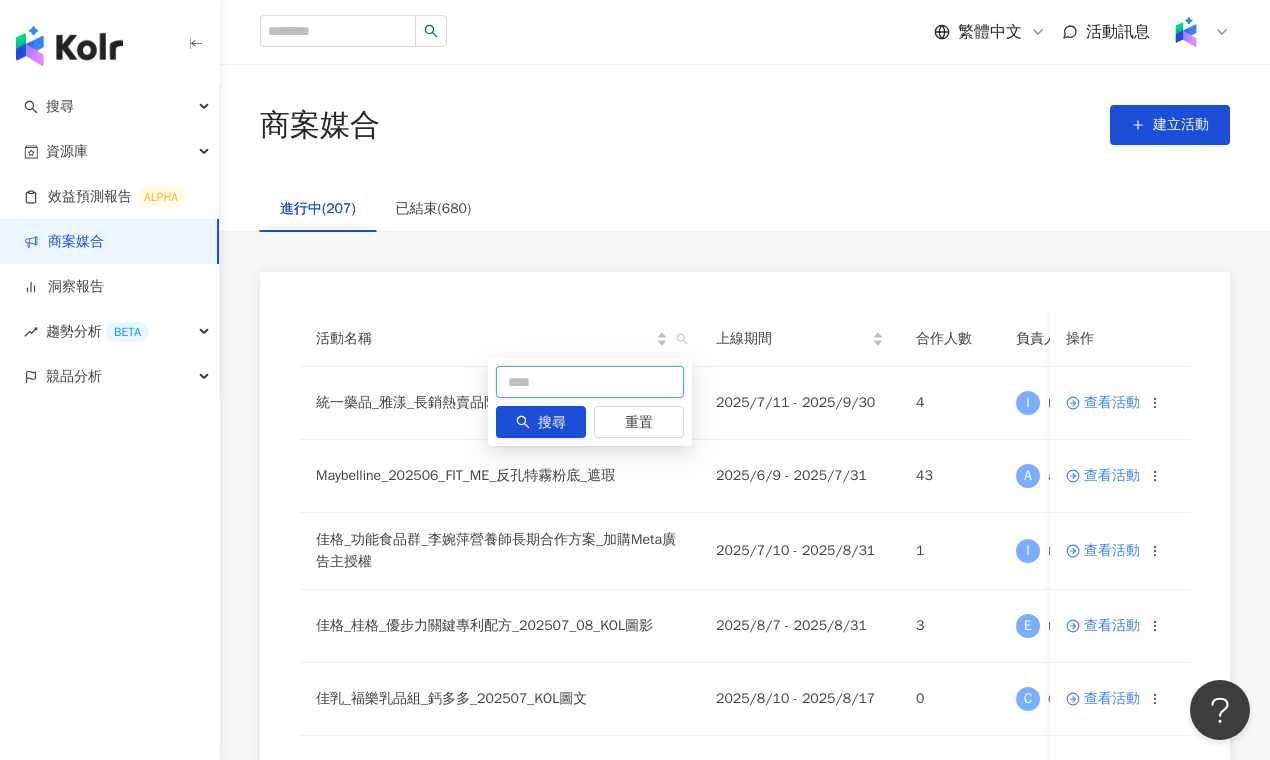 click at bounding box center (590, 382) 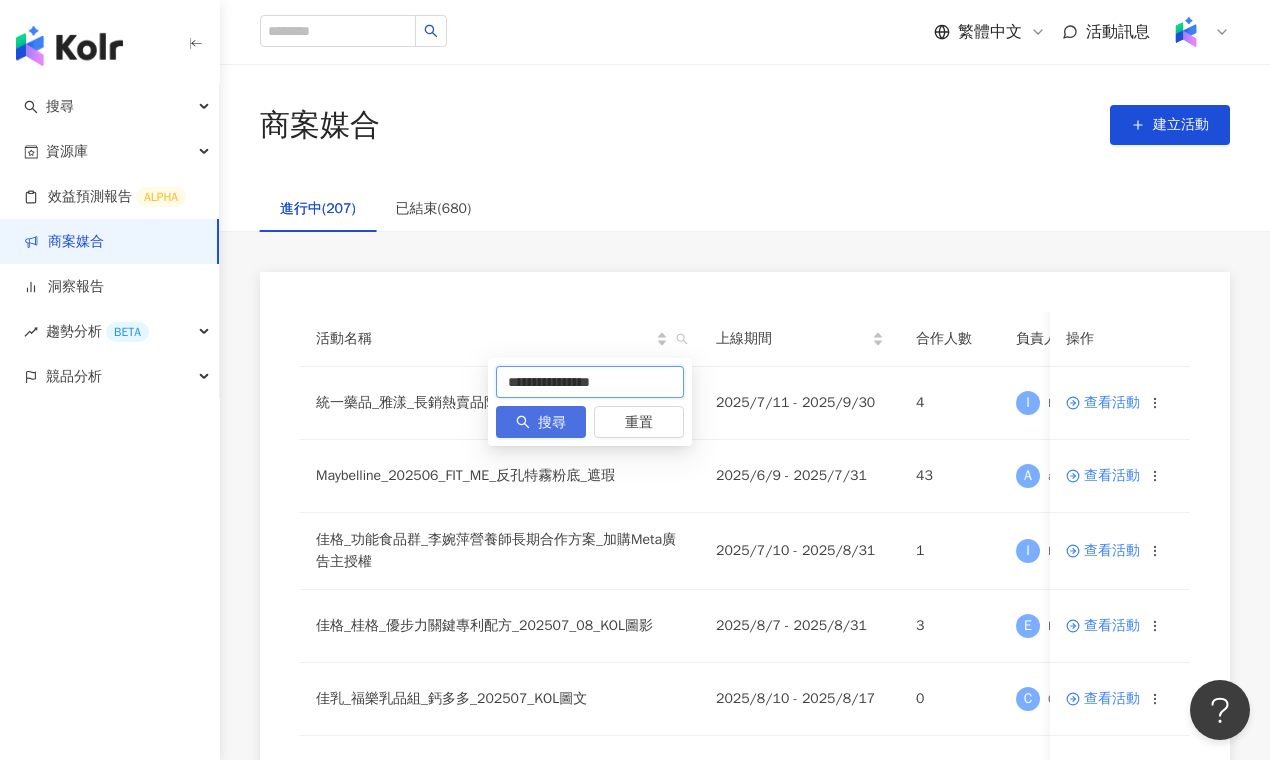 scroll, scrollTop: 0, scrollLeft: 12, axis: horizontal 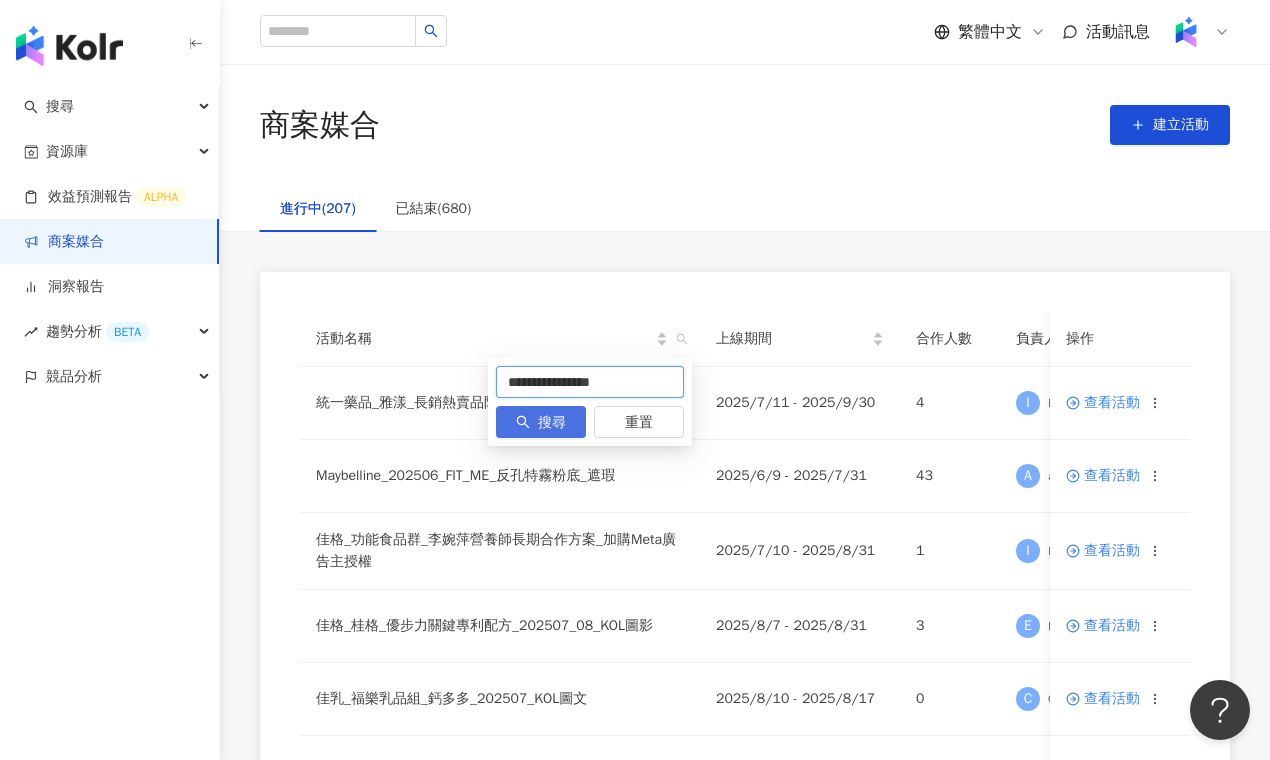 type on "**********" 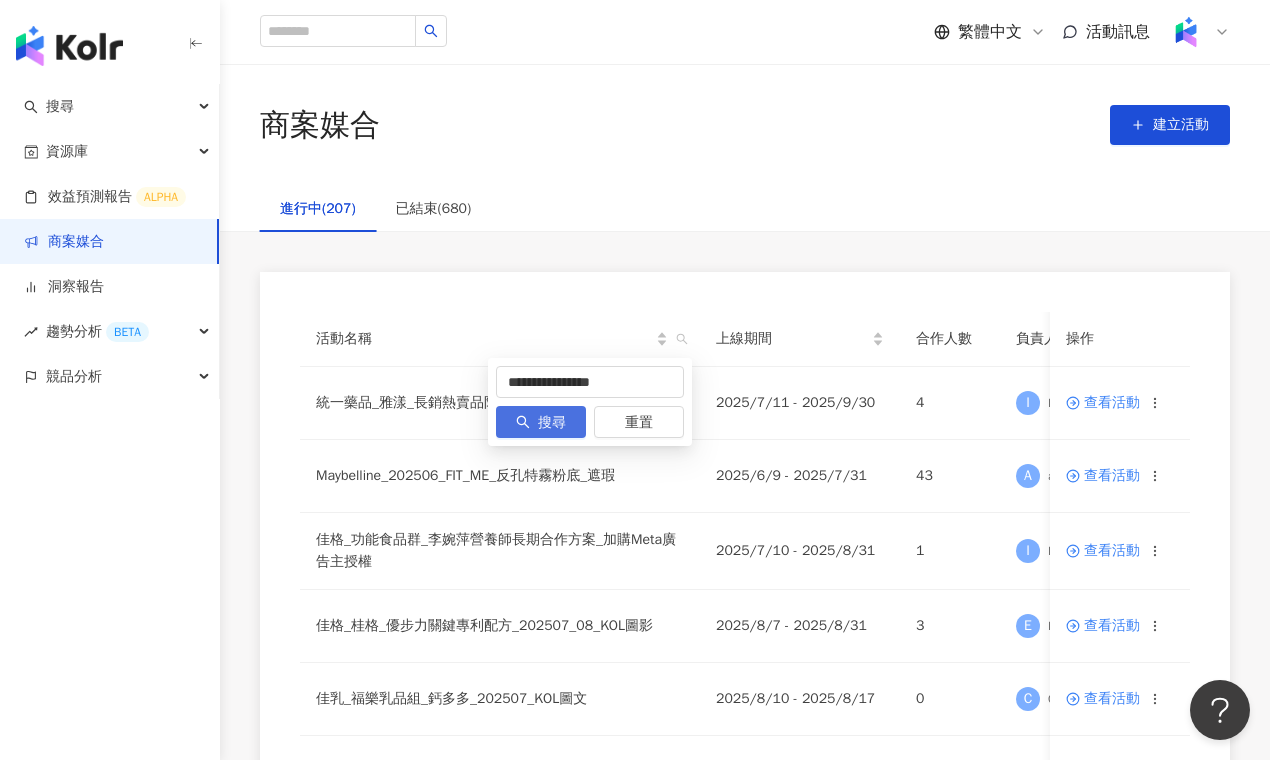 scroll, scrollTop: 0, scrollLeft: 0, axis: both 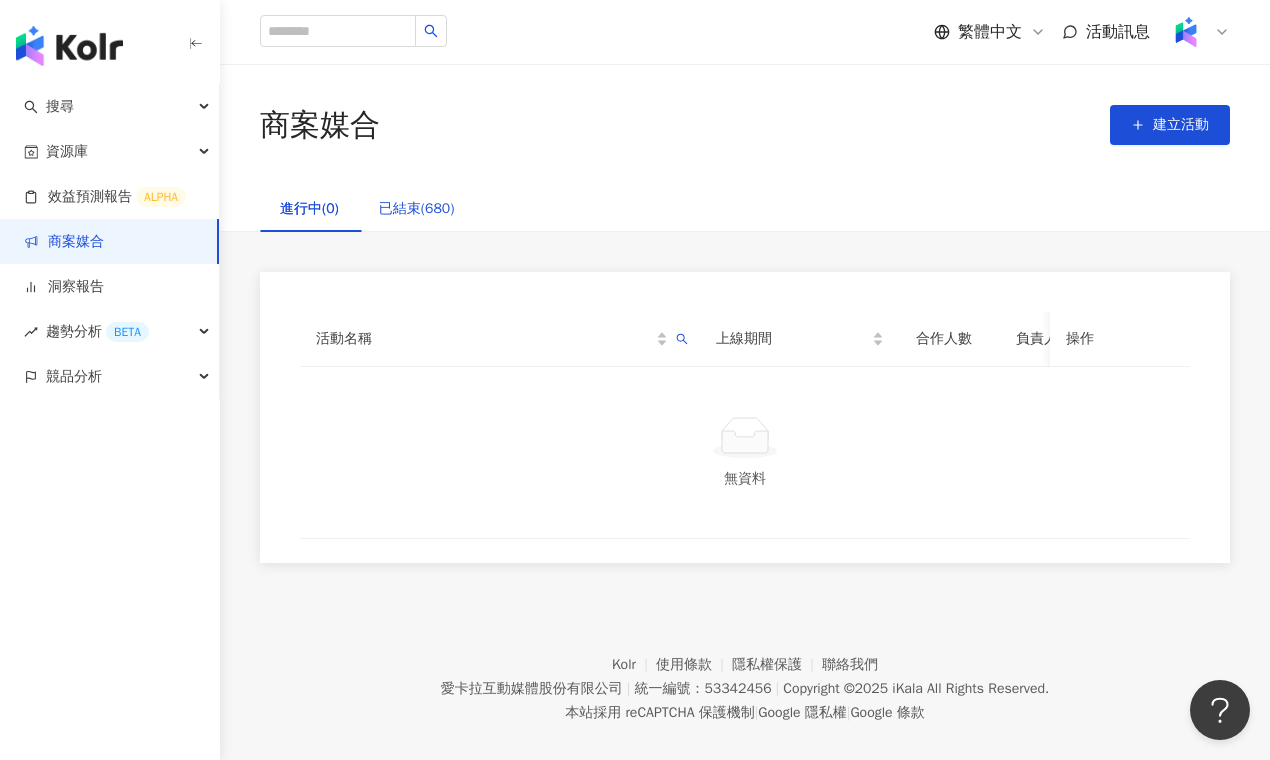 click on "已結束(680)" at bounding box center [417, 209] 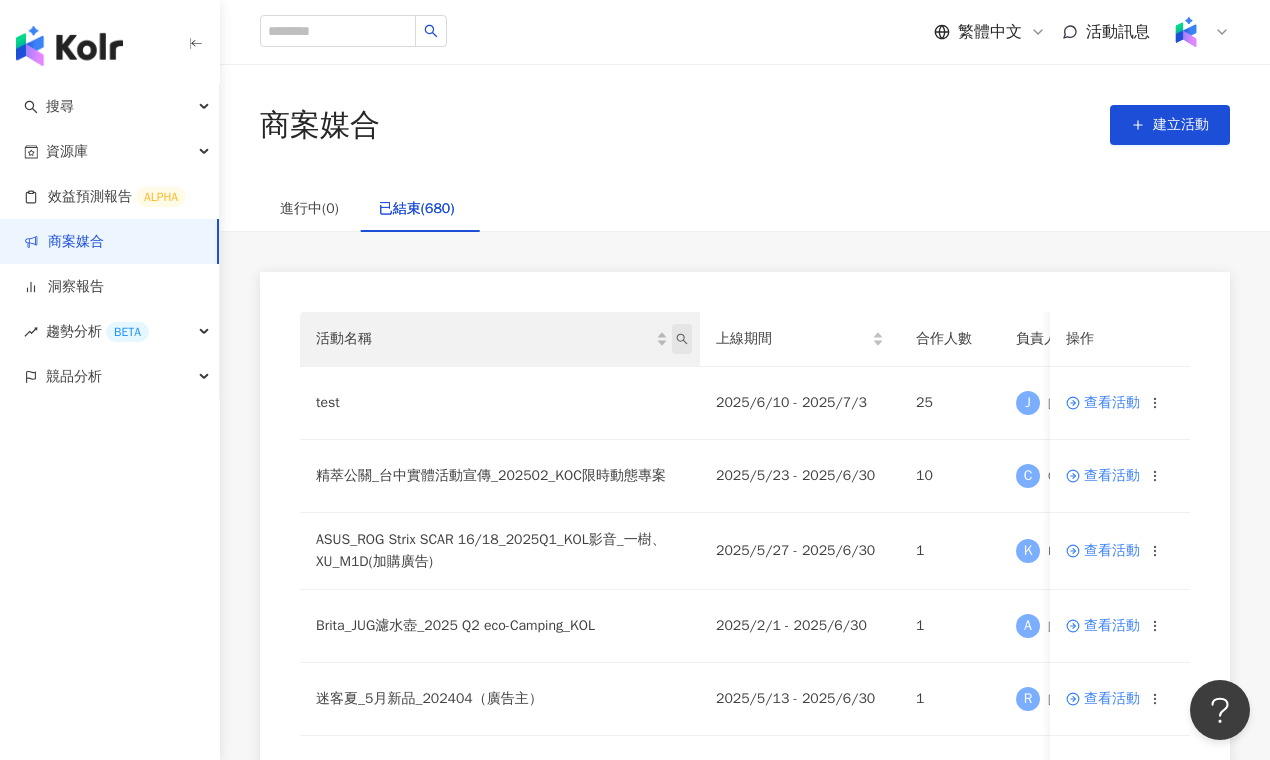 click 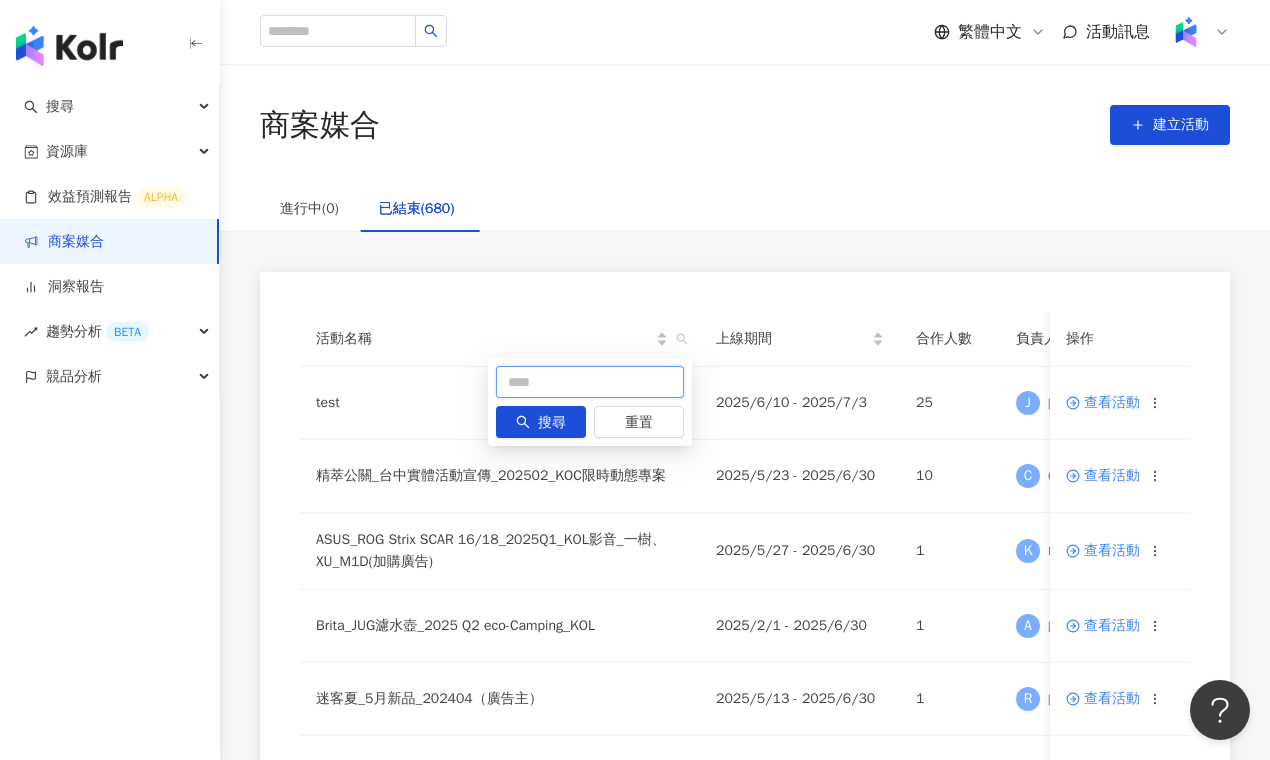 click at bounding box center [590, 382] 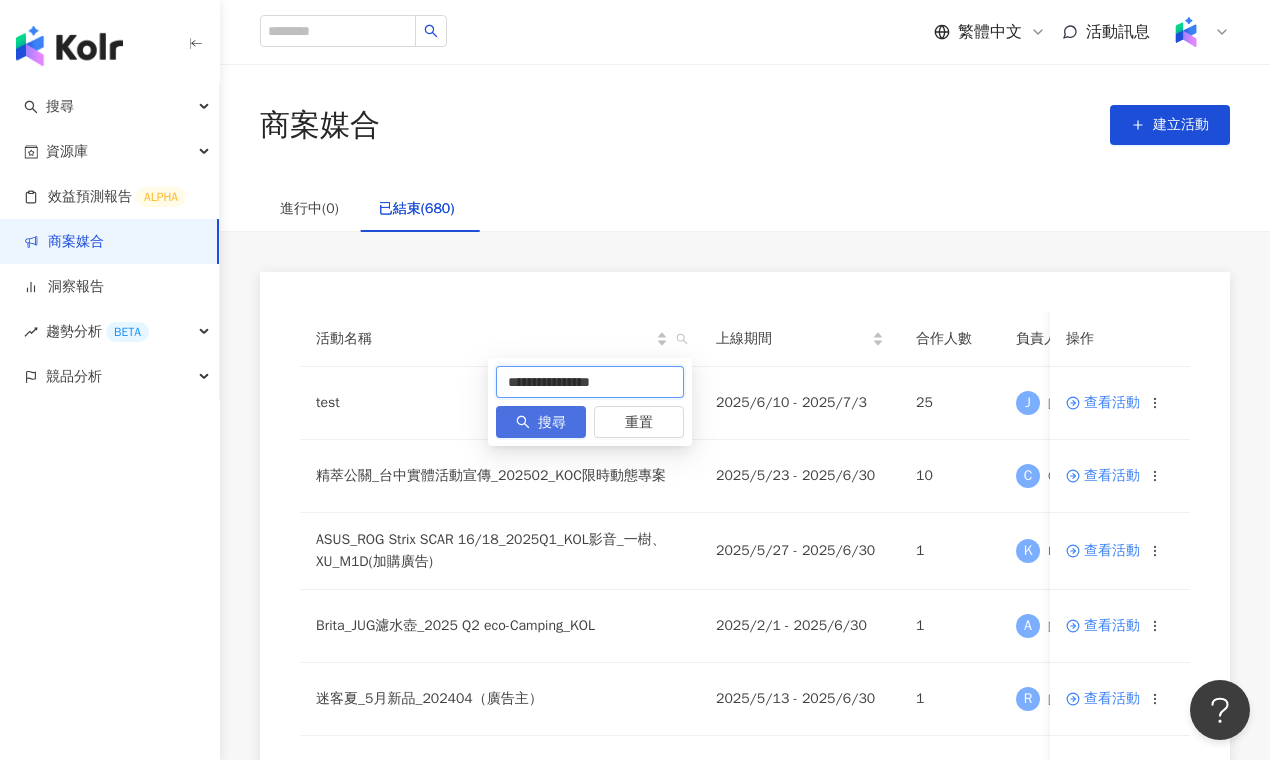 scroll, scrollTop: 0, scrollLeft: 12, axis: horizontal 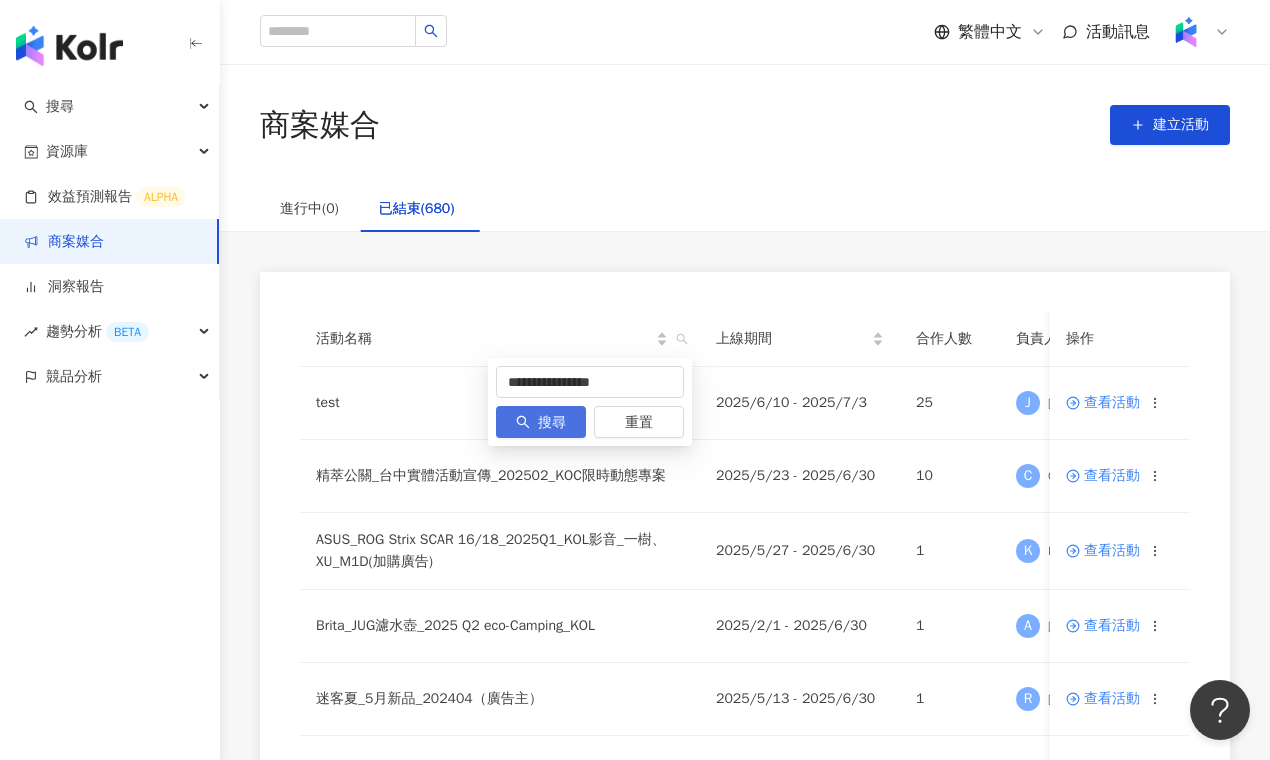 click on "搜尋" at bounding box center [552, 423] 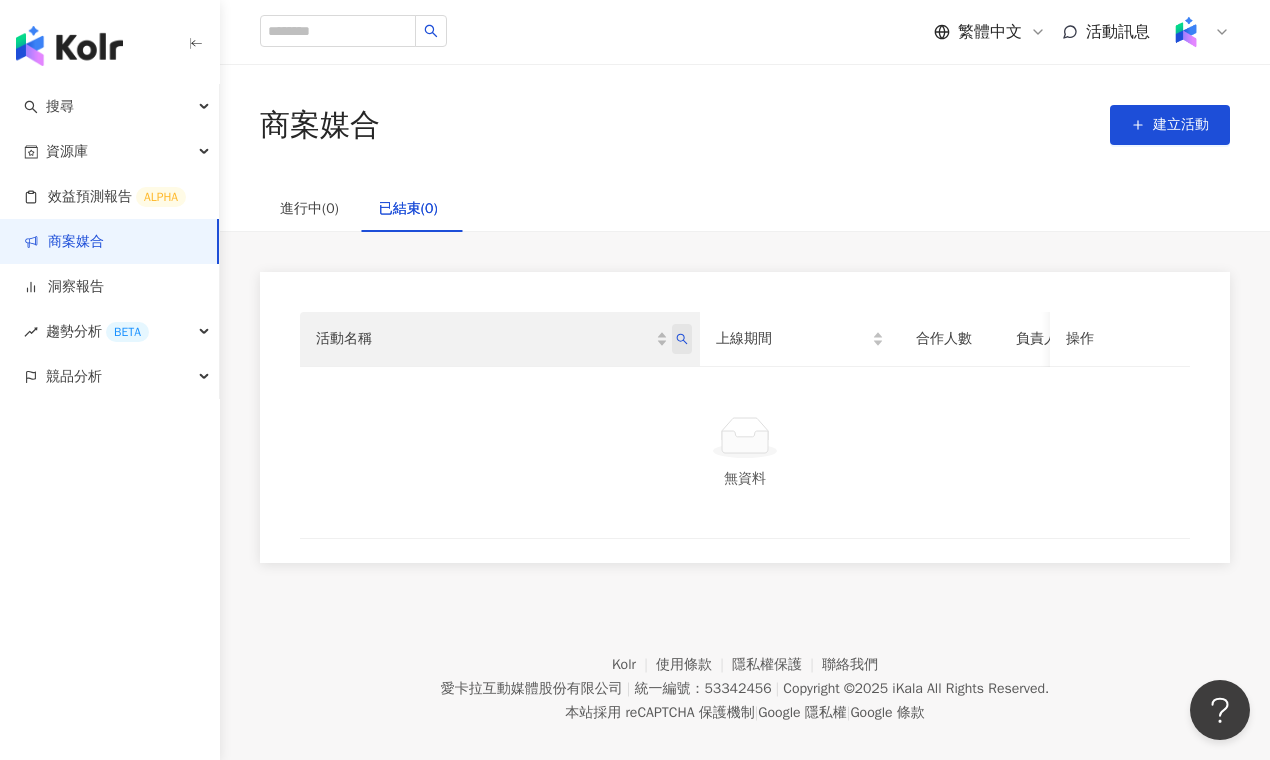 click at bounding box center [682, 339] 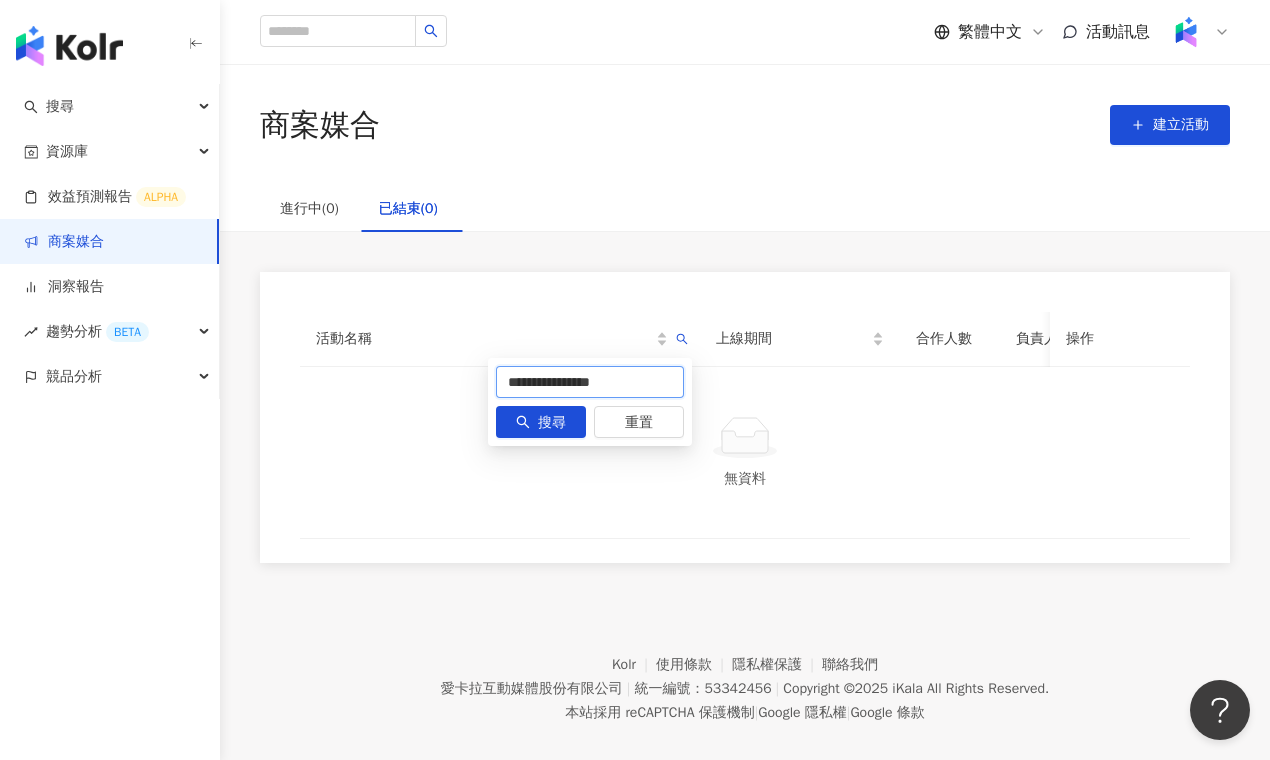 scroll, scrollTop: 0, scrollLeft: 12, axis: horizontal 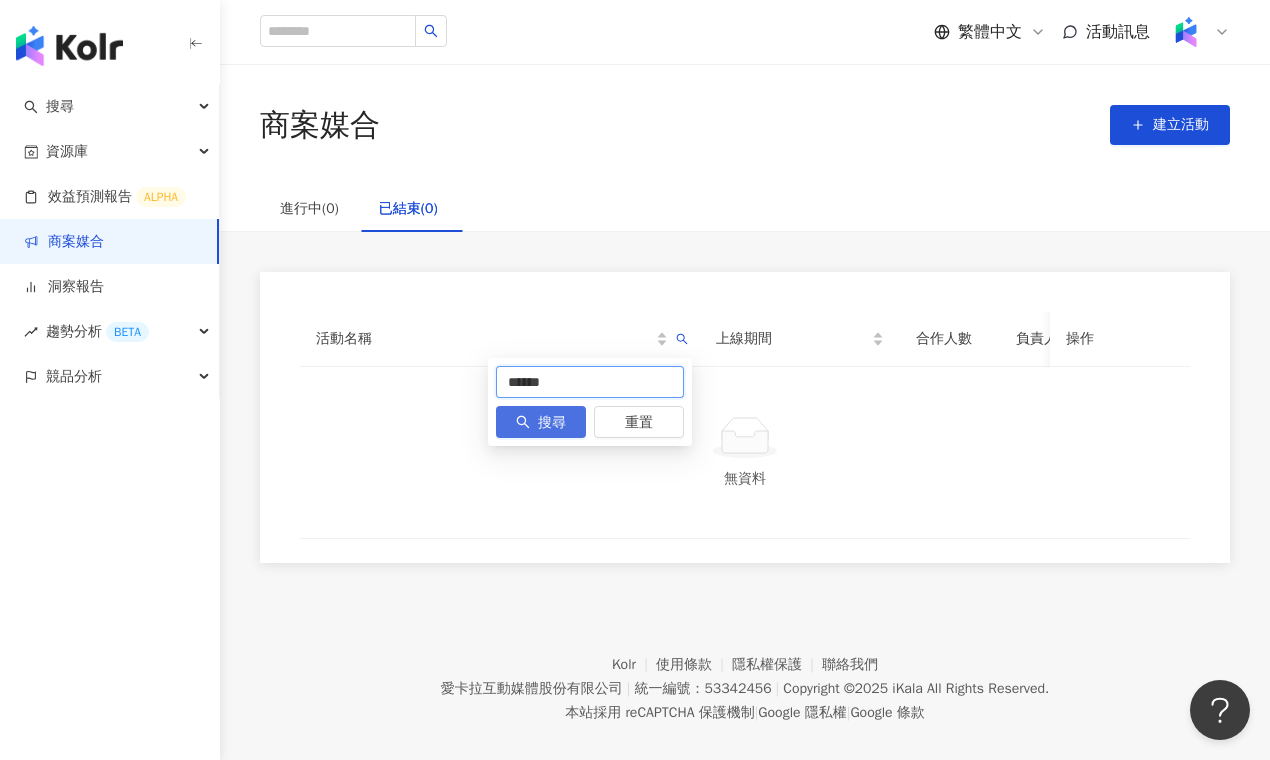 type on "*****" 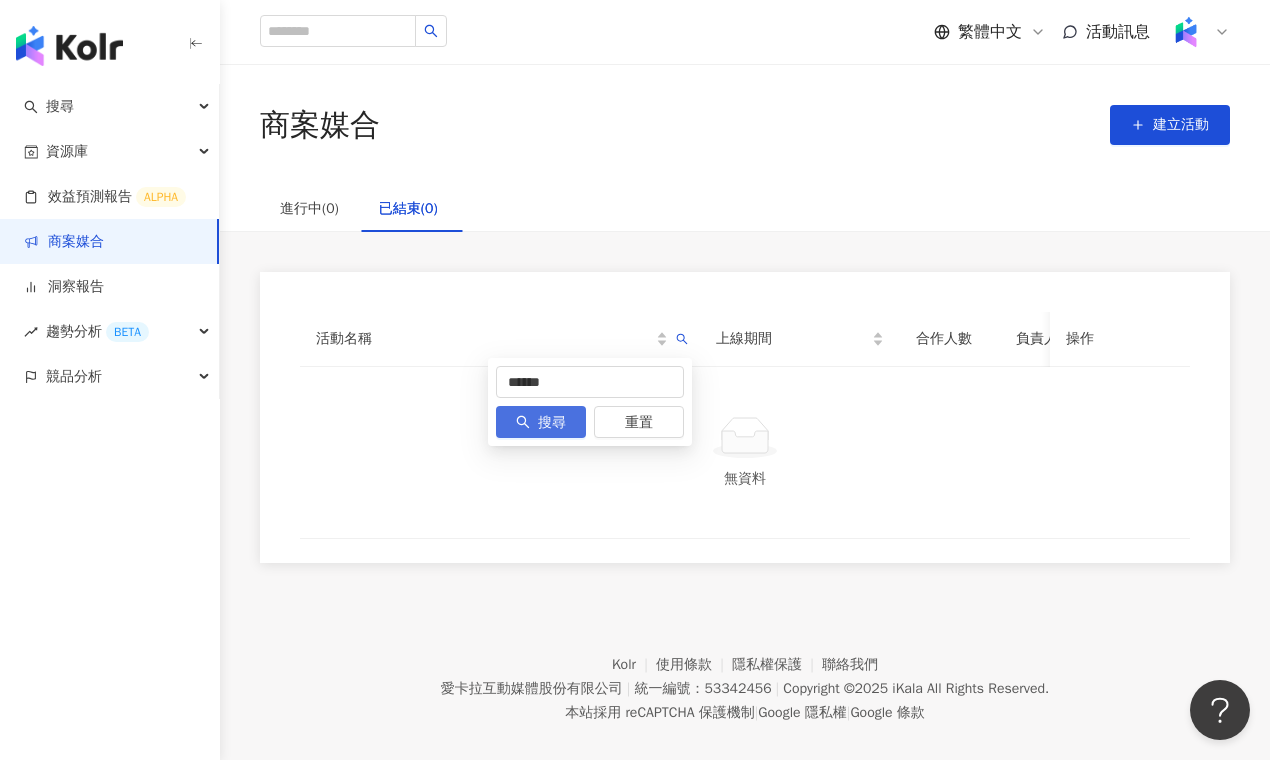 click on "搜尋" at bounding box center [541, 422] 